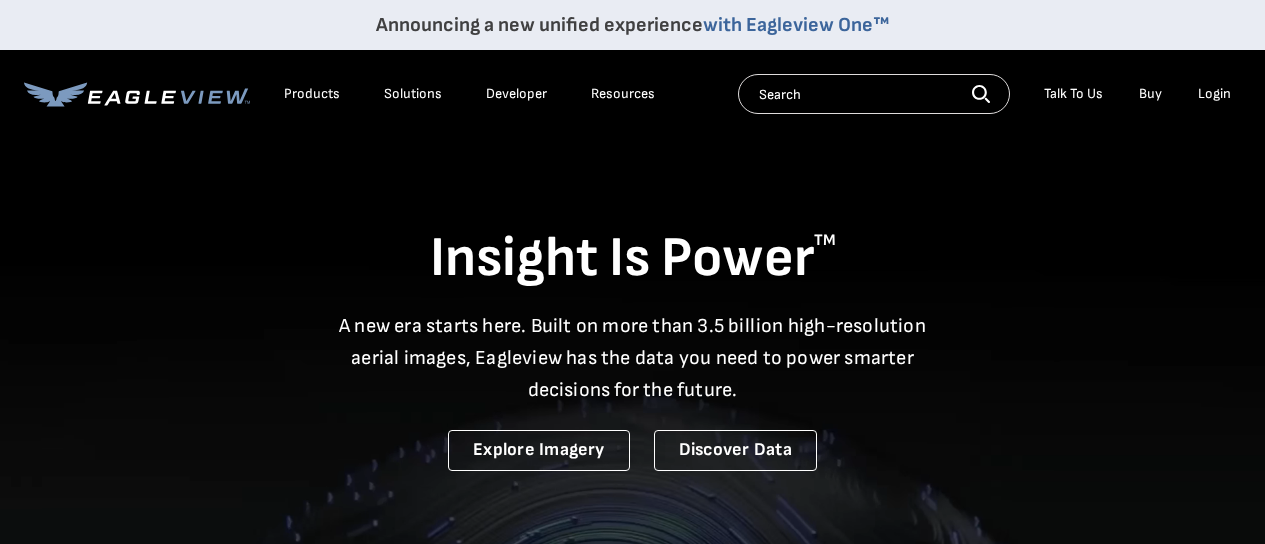 scroll, scrollTop: 0, scrollLeft: 0, axis: both 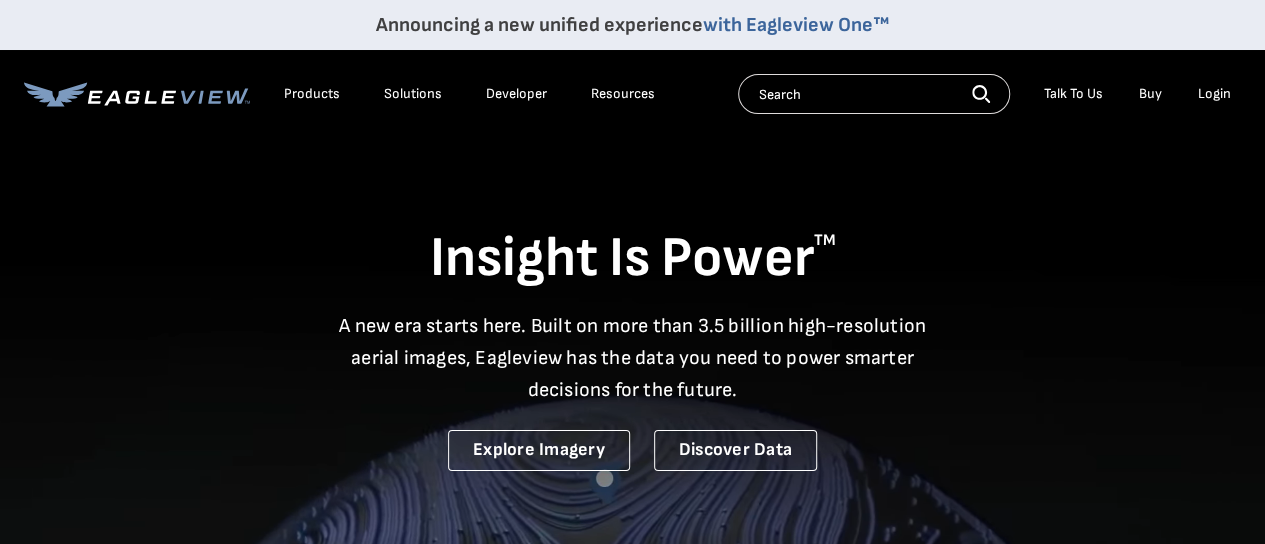 click on "Login" at bounding box center [1214, 94] 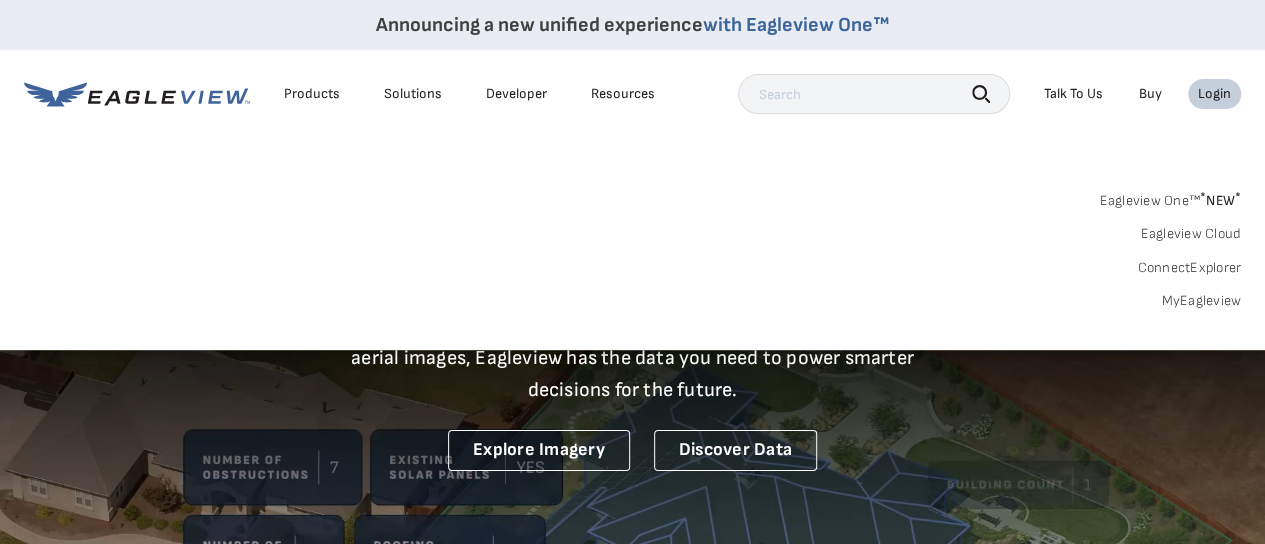 click on "MyEagleview" at bounding box center (1201, 301) 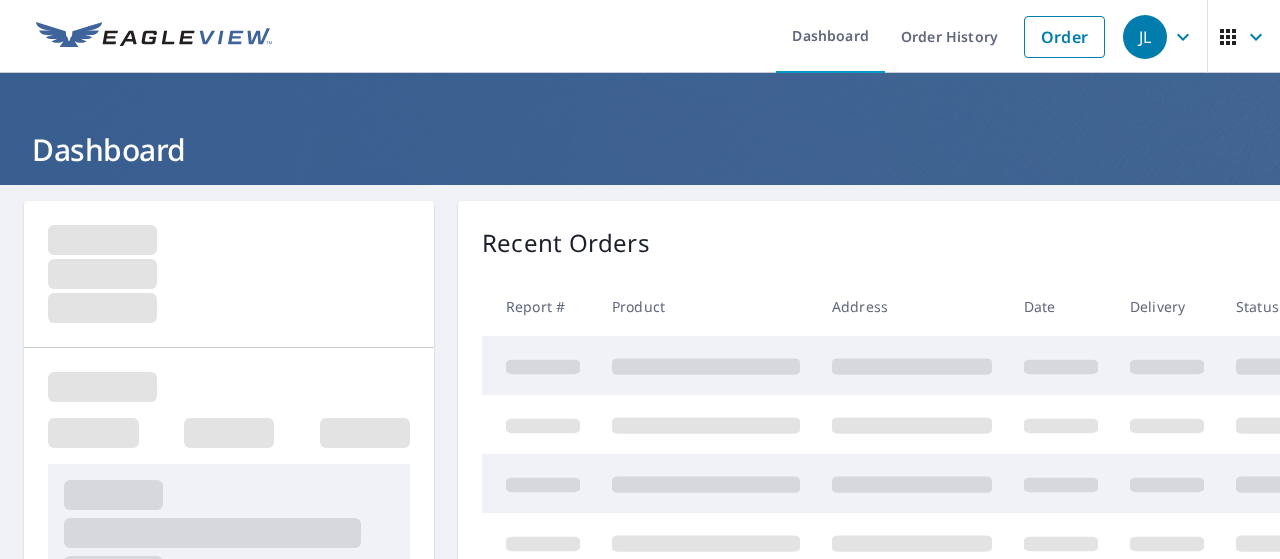 scroll, scrollTop: 0, scrollLeft: 0, axis: both 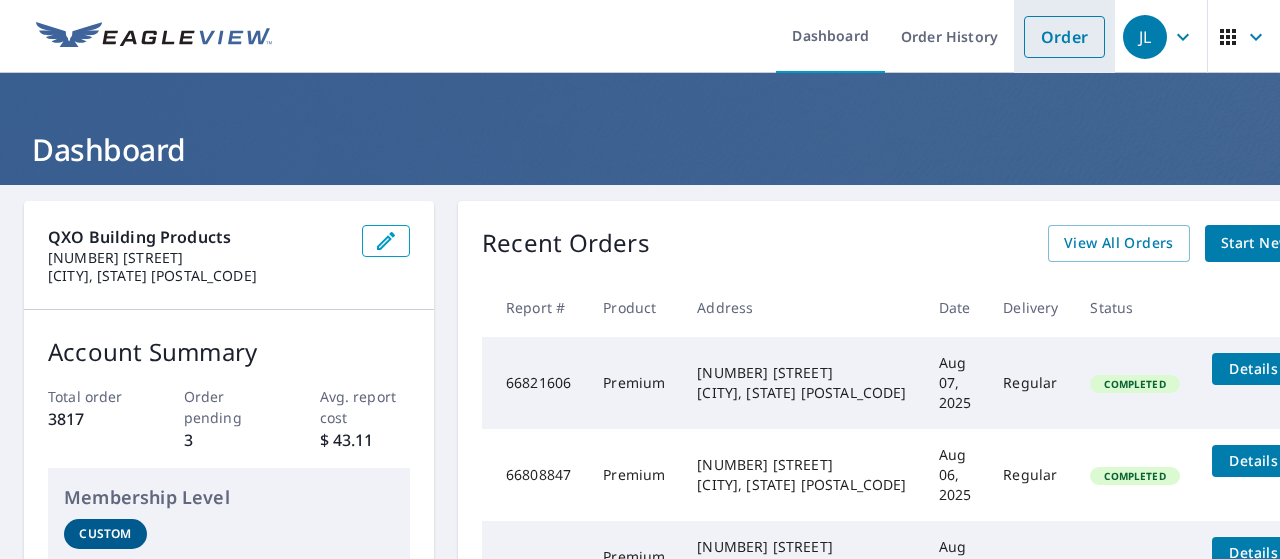 click on "Order" at bounding box center (1064, 37) 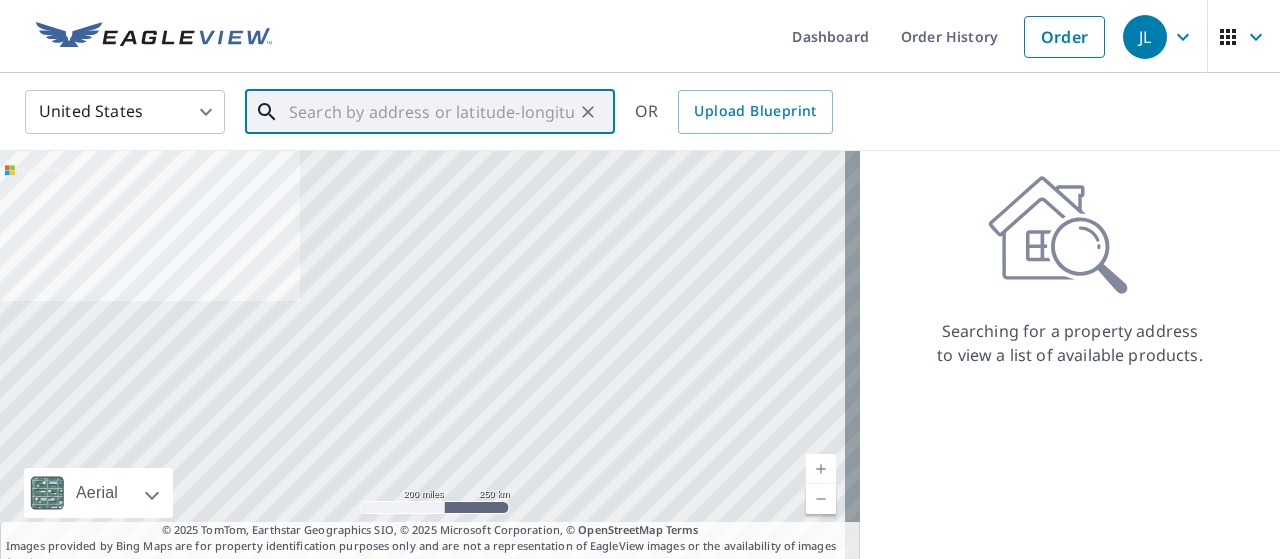 click at bounding box center (431, 112) 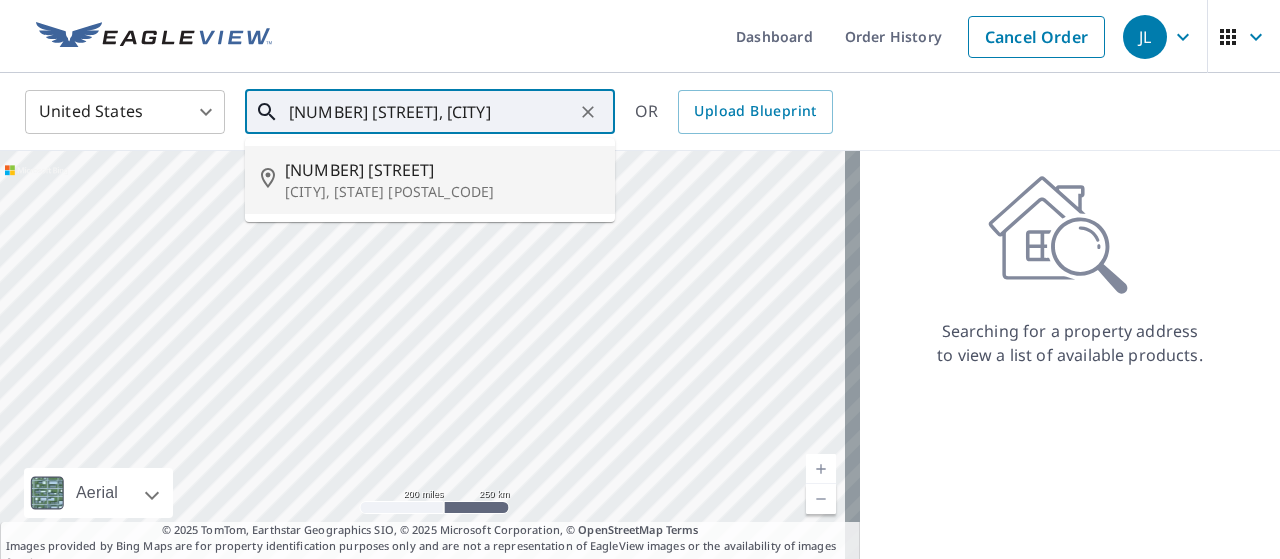 click on "[NUMBER] [STREET]" at bounding box center [442, 170] 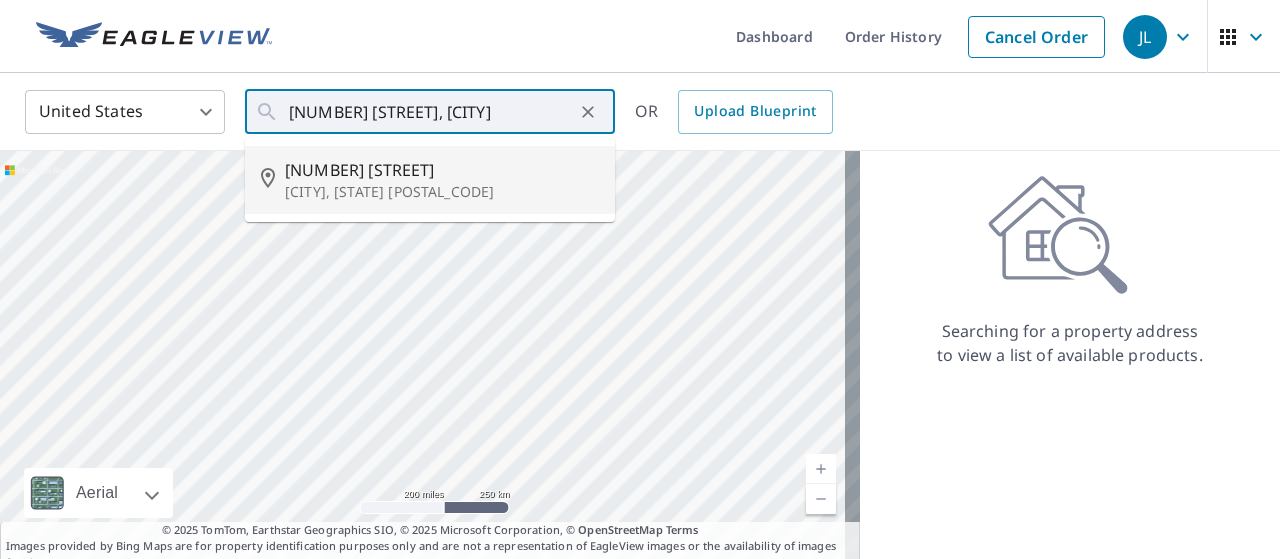 type on "[NUMBER] [STREET] [CITY], [STATE] [POSTAL_CODE]" 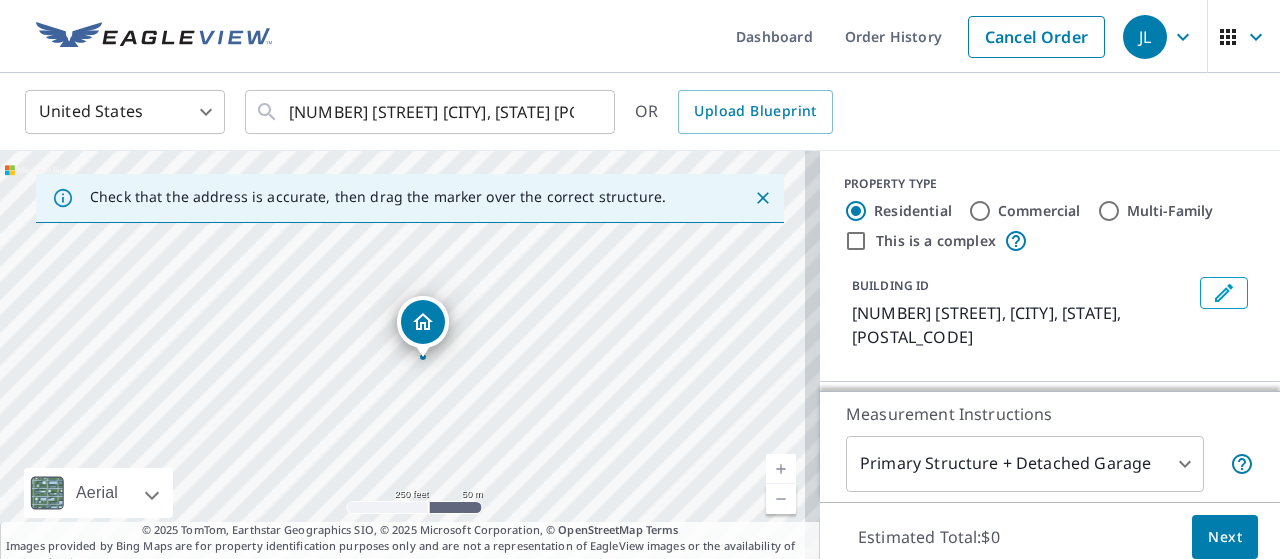 click at bounding box center [781, 469] 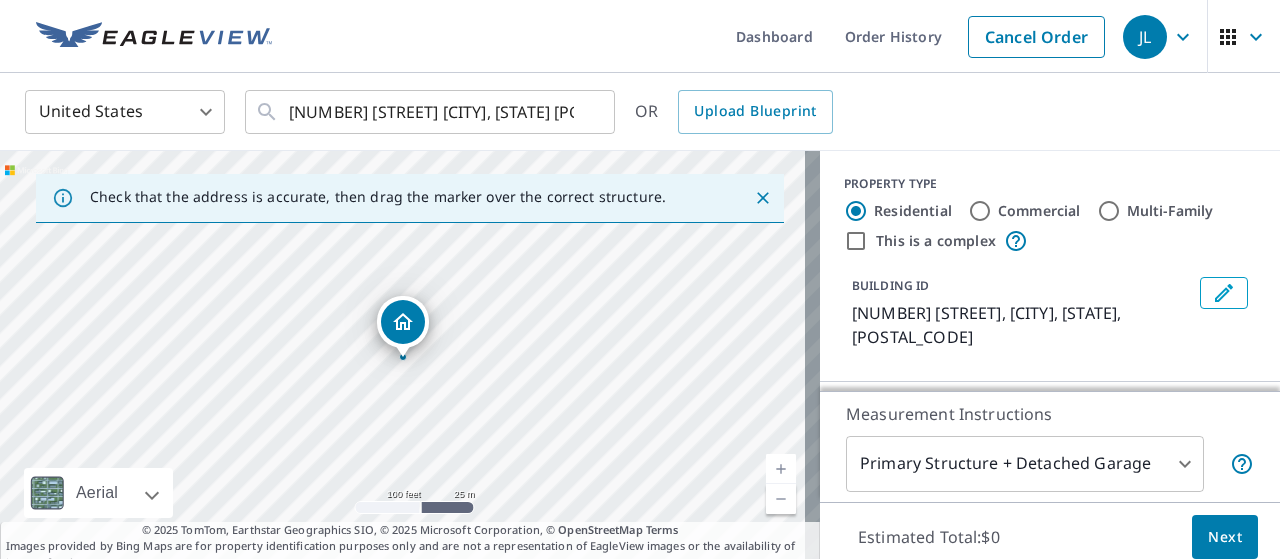 click at bounding box center [781, 469] 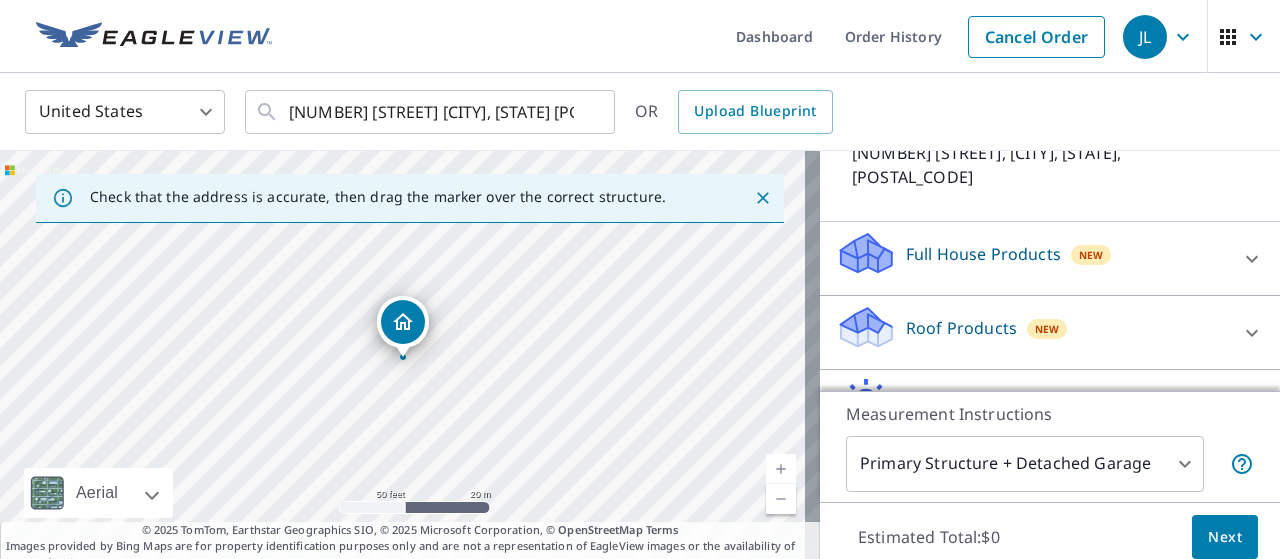 scroll, scrollTop: 174, scrollLeft: 0, axis: vertical 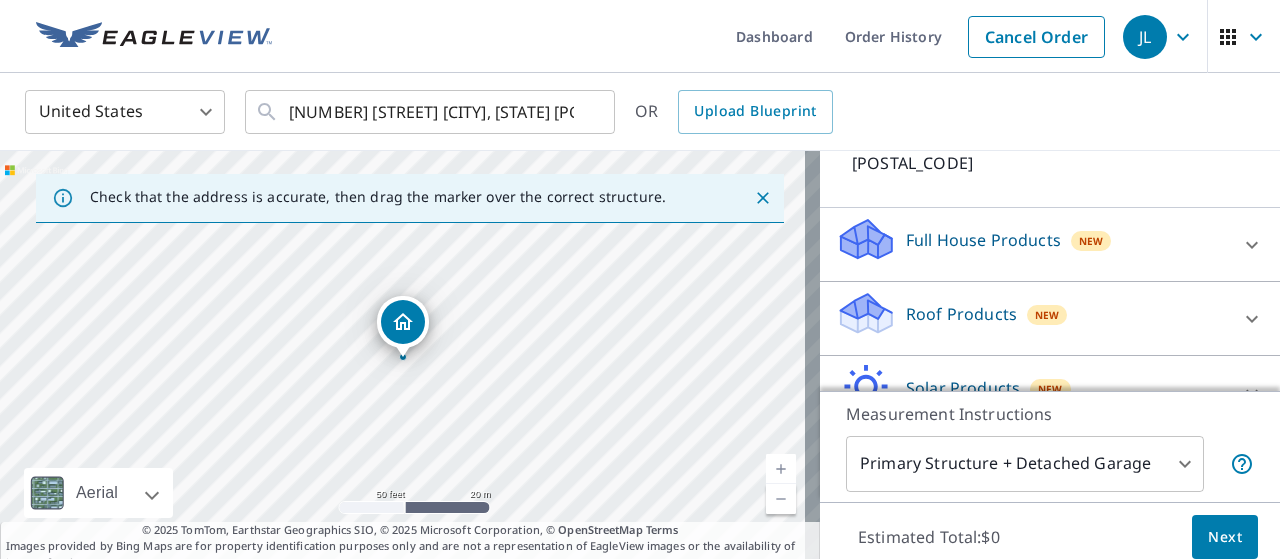 click at bounding box center (1252, 319) 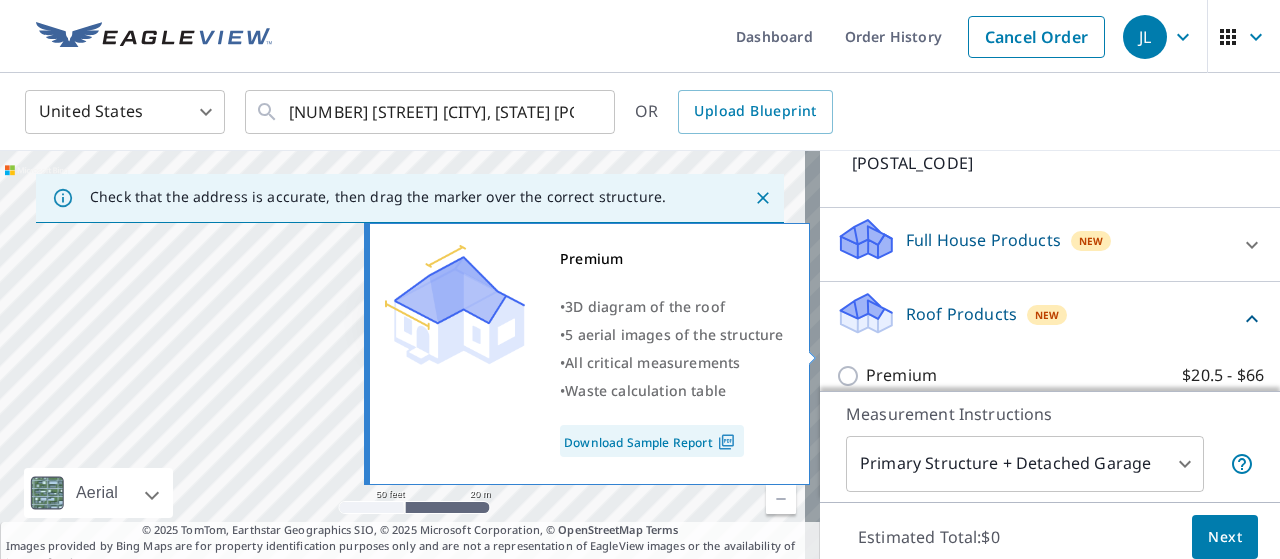 click on "Premium $20.5 - $66" at bounding box center [851, 376] 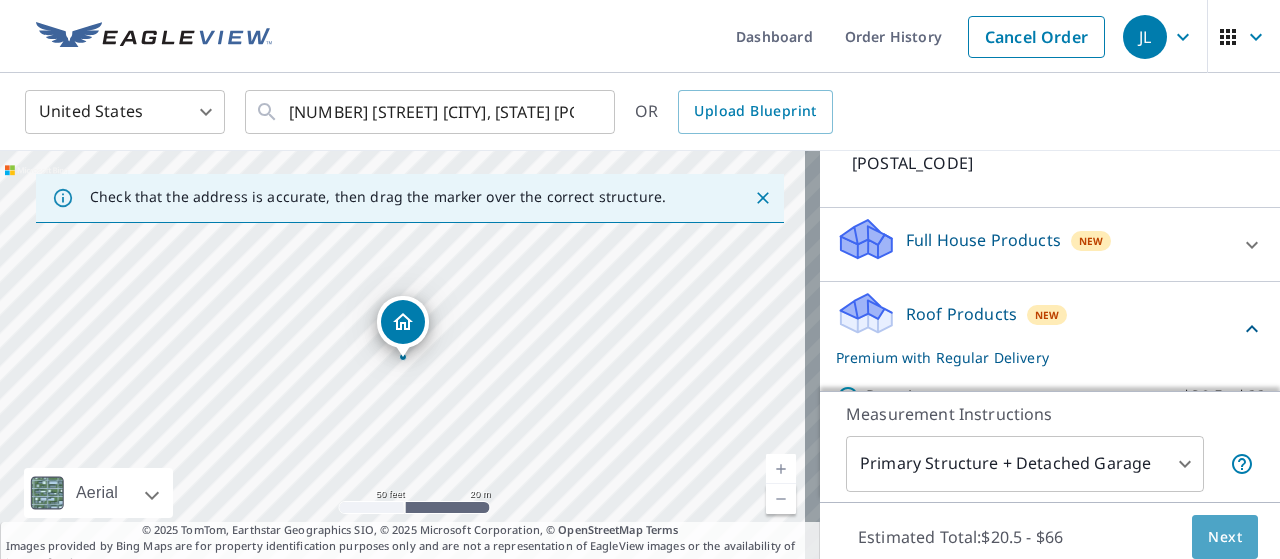 click on "Next" at bounding box center (1225, 537) 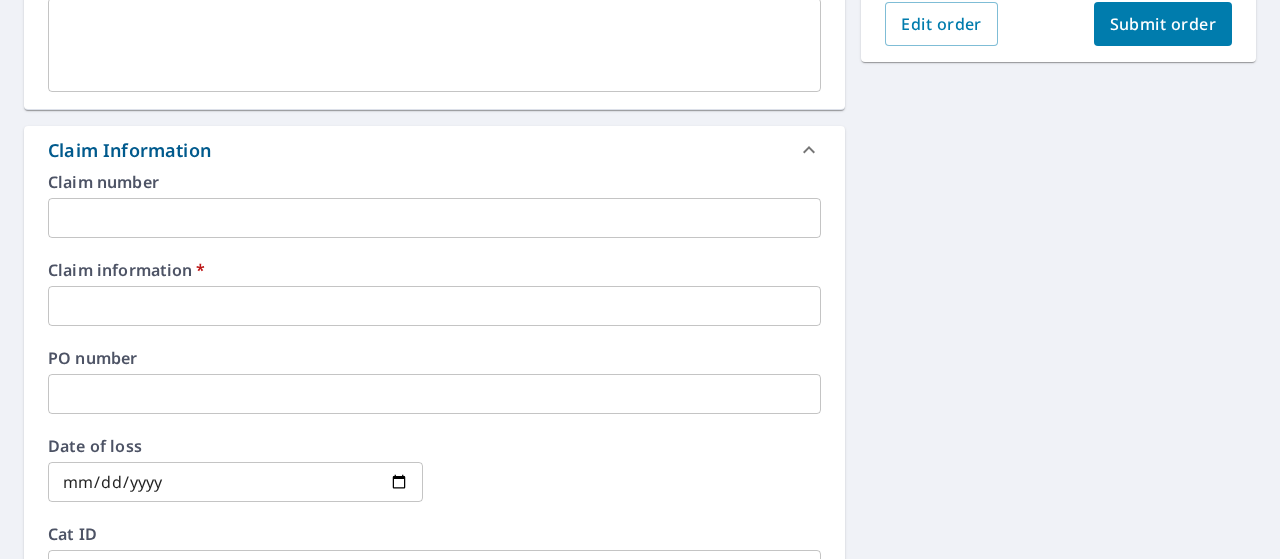 scroll, scrollTop: 588, scrollLeft: 0, axis: vertical 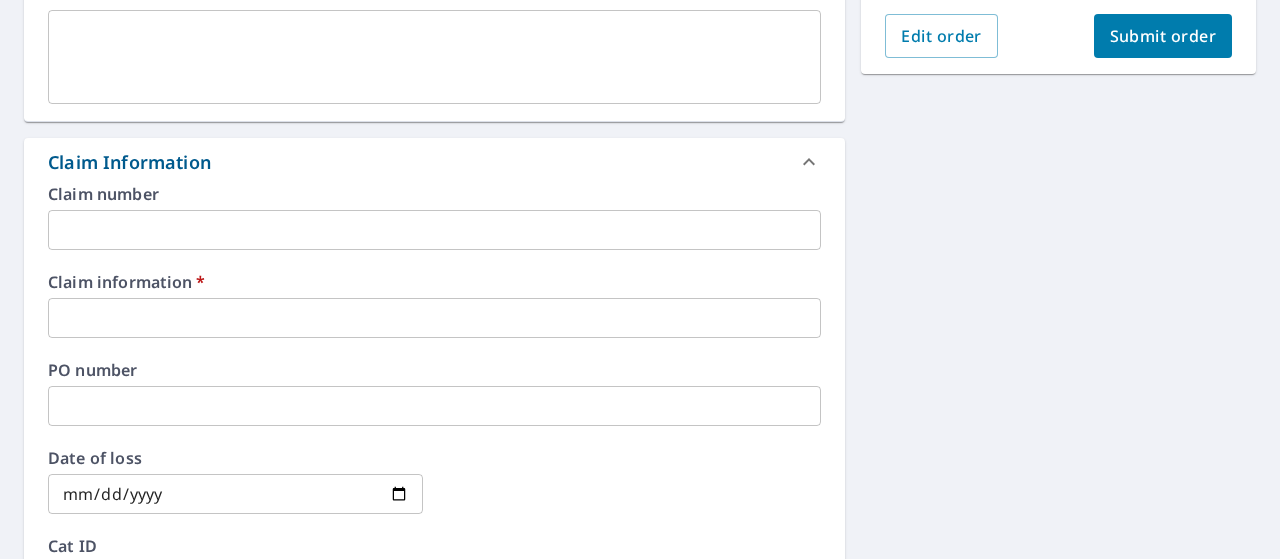 click at bounding box center (434, 318) 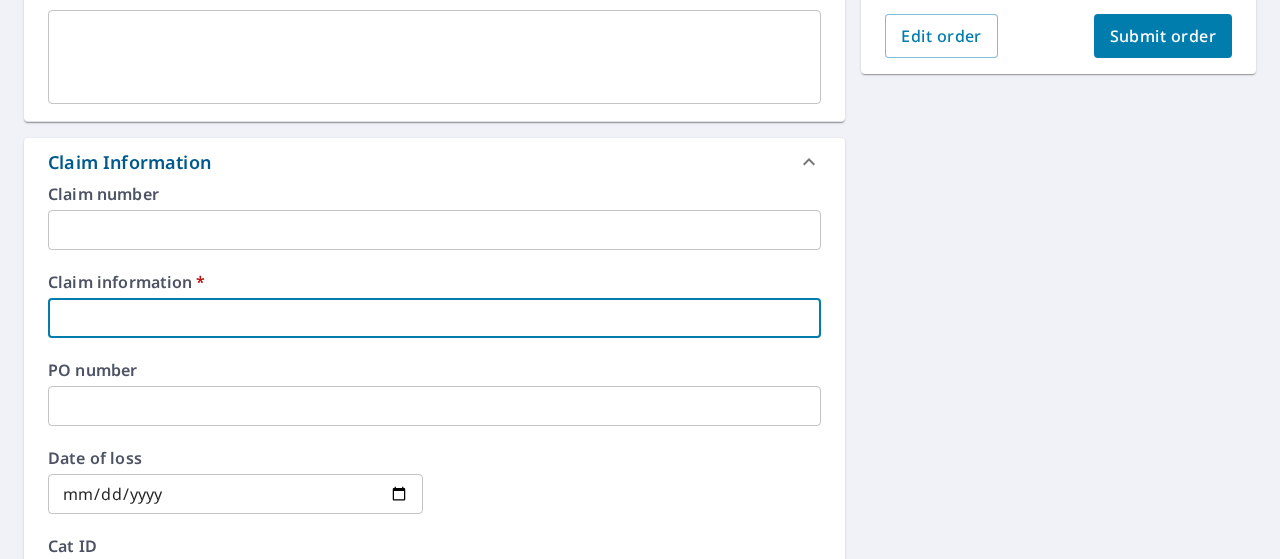 type on "369288" 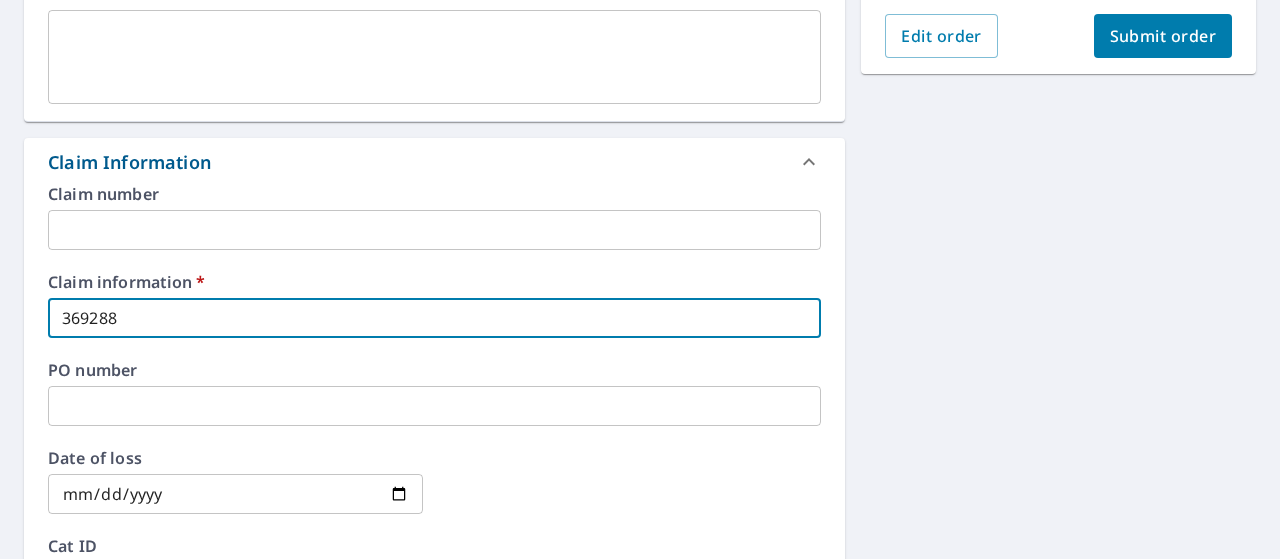 checkbox on "true" 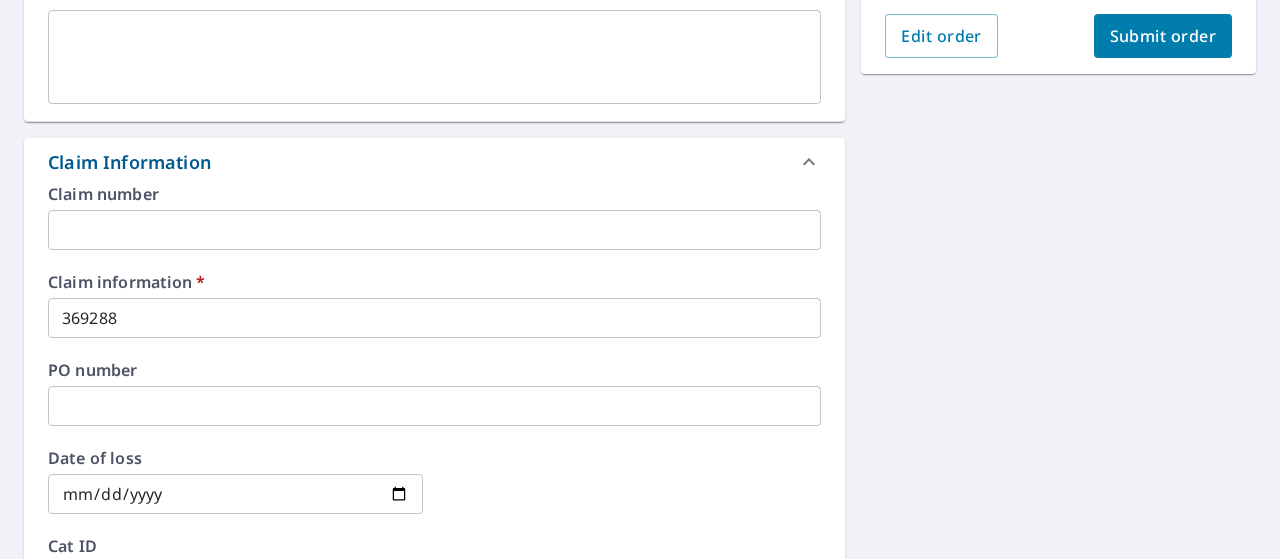 click on "[NUMBER] [STREET], [CITY], [STATE], [POSTAL_CODE] Aerial Road A standard road map Aerial A detailed look from above Labels Labels 250 feet 50 m © 2025 TomTom, © Vexcel Imaging, © 2025 Microsoft Corporation,  © OpenStreetMap Terms PROPERTY TYPE Residential BUILDING ID [NUMBER] [STREET], [CITY], [STATE], [POSTAL_CODE] Changes to structures in last 4 years ( renovations, additions, etc. ) Include Special Instructions x ​ Claim Information Claim number ​ Claim information   * [NUMBER] ​ PO number ​ Date of loss ​ Cat ID ​ Email Recipients Your reports will be sent to  [EMAIL].  Edit Contact Information. Send a copy of the report to: ​ Substitutions and Customization Roof measurement report substitutions If a Premium Report is unavailable send me an Extended Coverage 3D Report: Yes No Ask If an Extended Coverage 3D Report is unavailable send me an Extended Coverage 2D Report: Yes No Ask If a Residential/Multi-Family Report is unavailable send me a Commercial Report: Yes No Ask Additional Report Formats DXF" at bounding box center [640, 330] 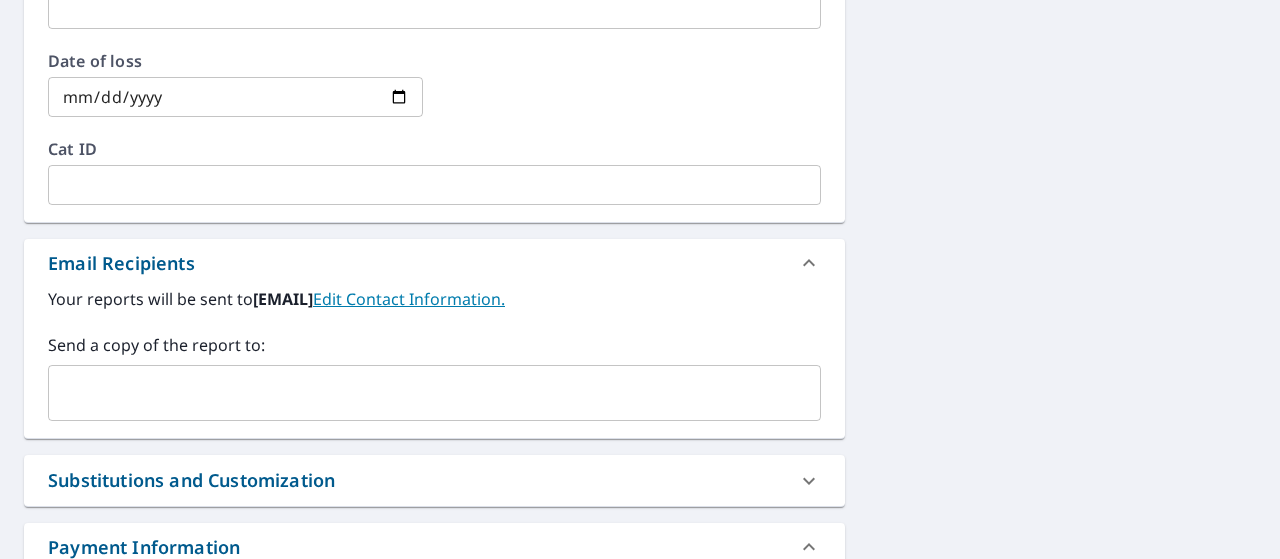 scroll, scrollTop: 983, scrollLeft: 0, axis: vertical 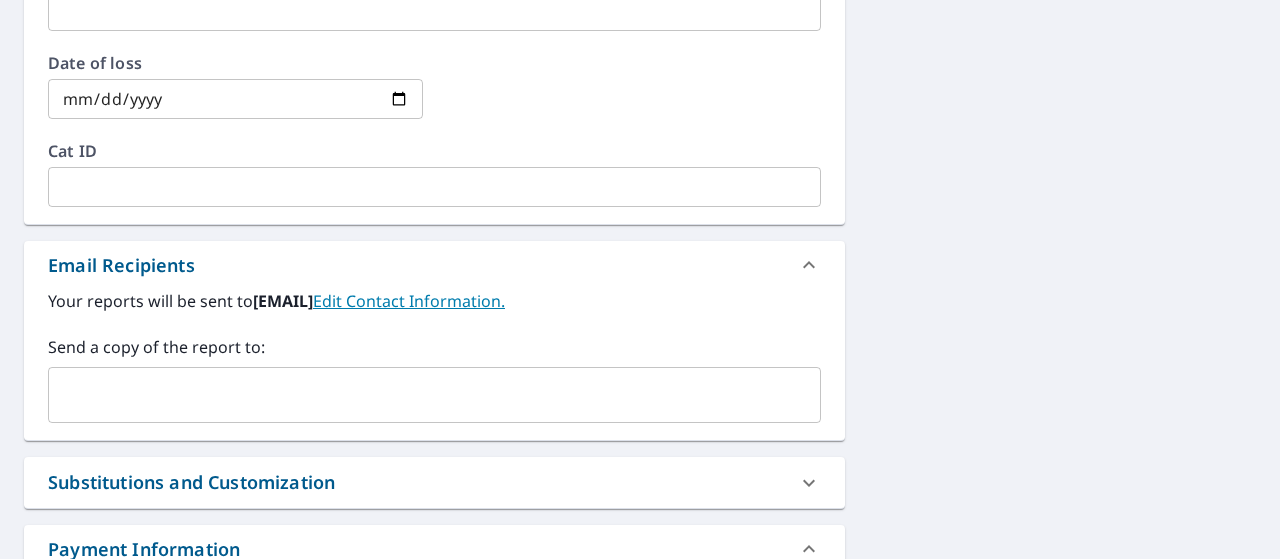 click at bounding box center [419, 395] 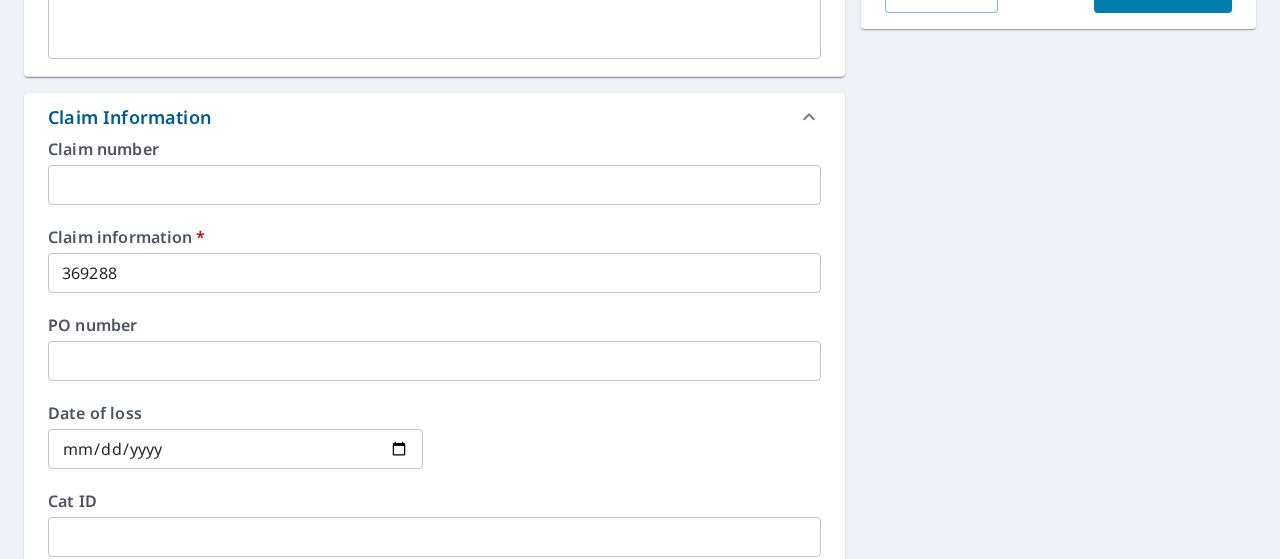 scroll, scrollTop: 534, scrollLeft: 0, axis: vertical 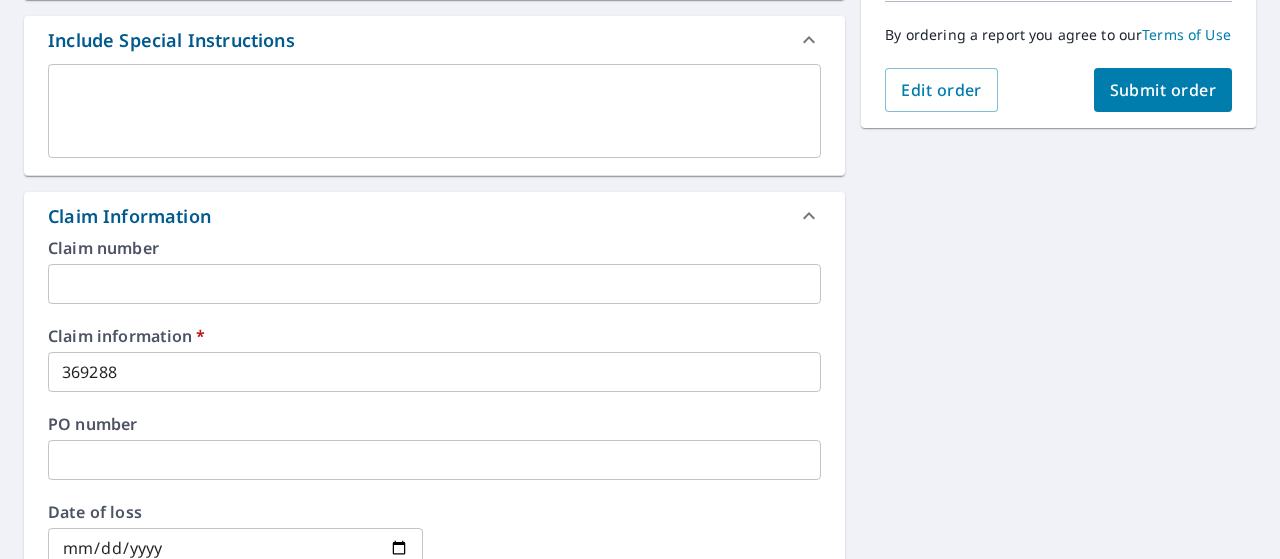 type on "[EMAIL]" 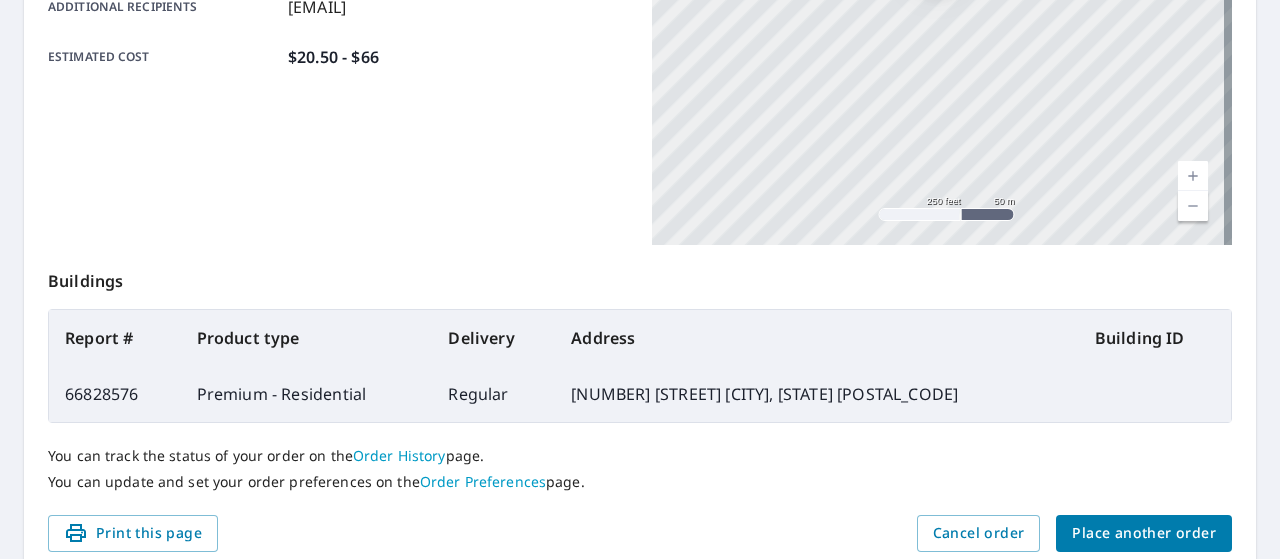 click on "Place another order" at bounding box center [1144, 533] 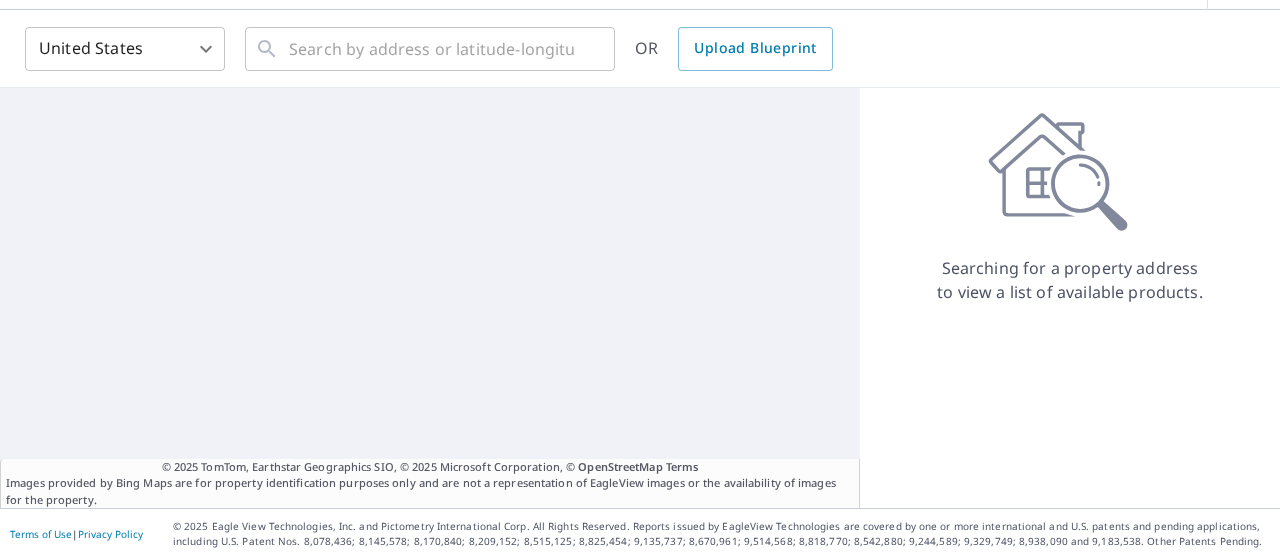 scroll, scrollTop: 62, scrollLeft: 0, axis: vertical 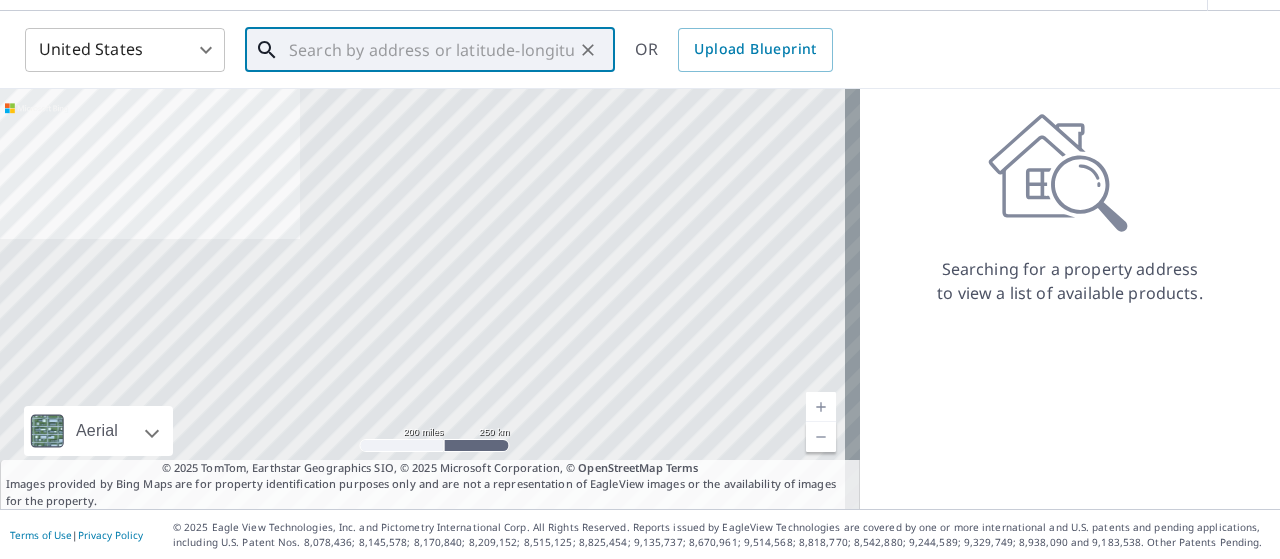click at bounding box center [431, 50] 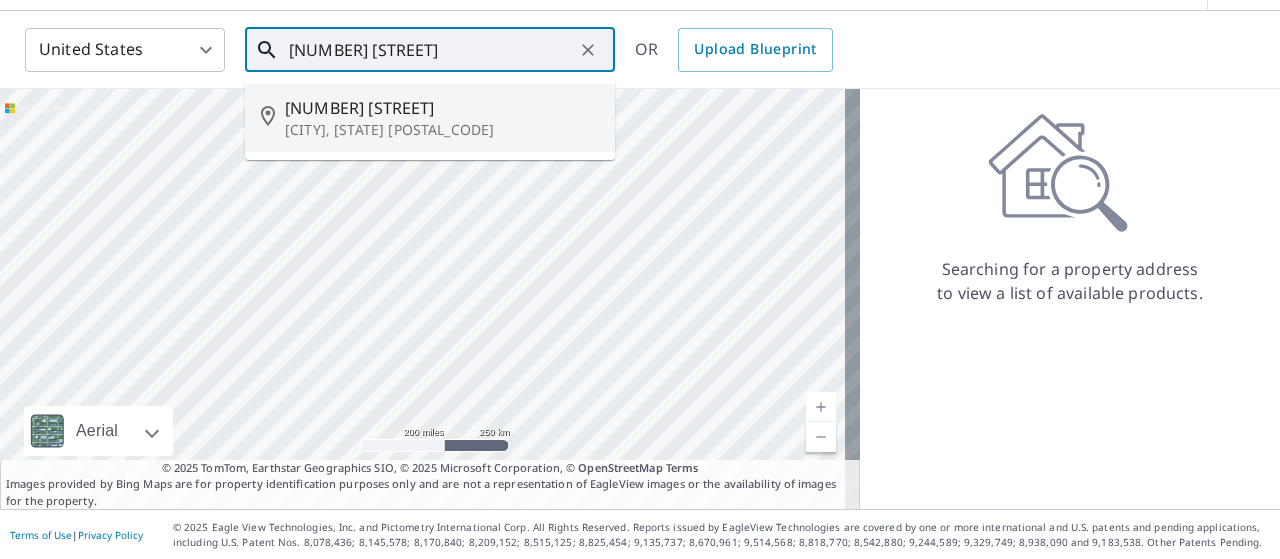 click on "[CITY], [STATE] [POSTAL_CODE]" at bounding box center [442, 130] 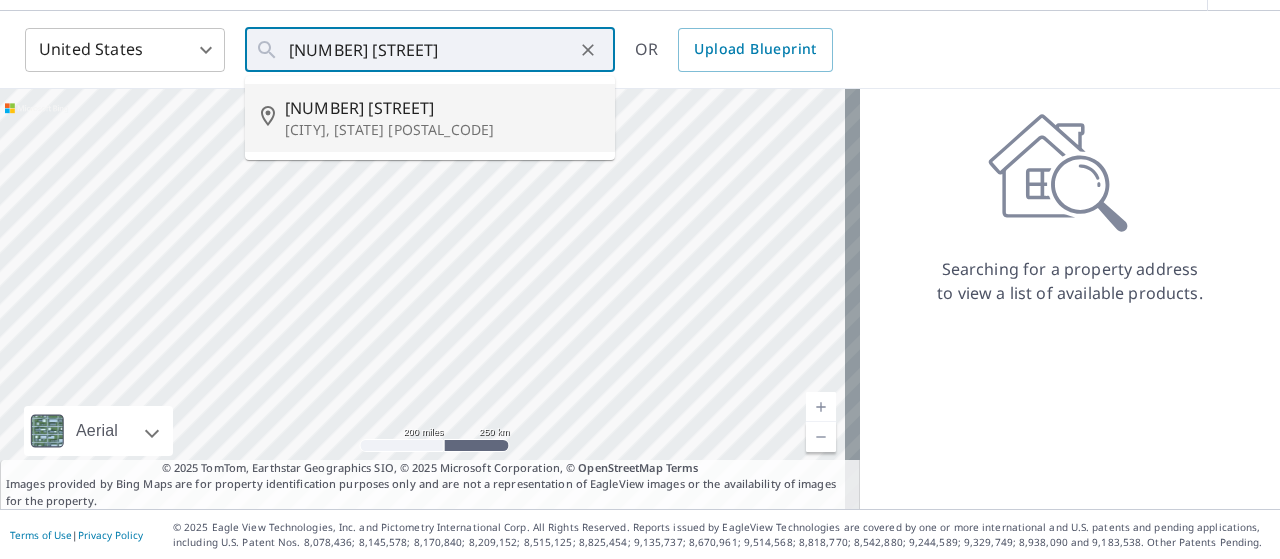 type on "[NUMBER] [STREET] [CITY], [STATE] [POSTAL_CODE]" 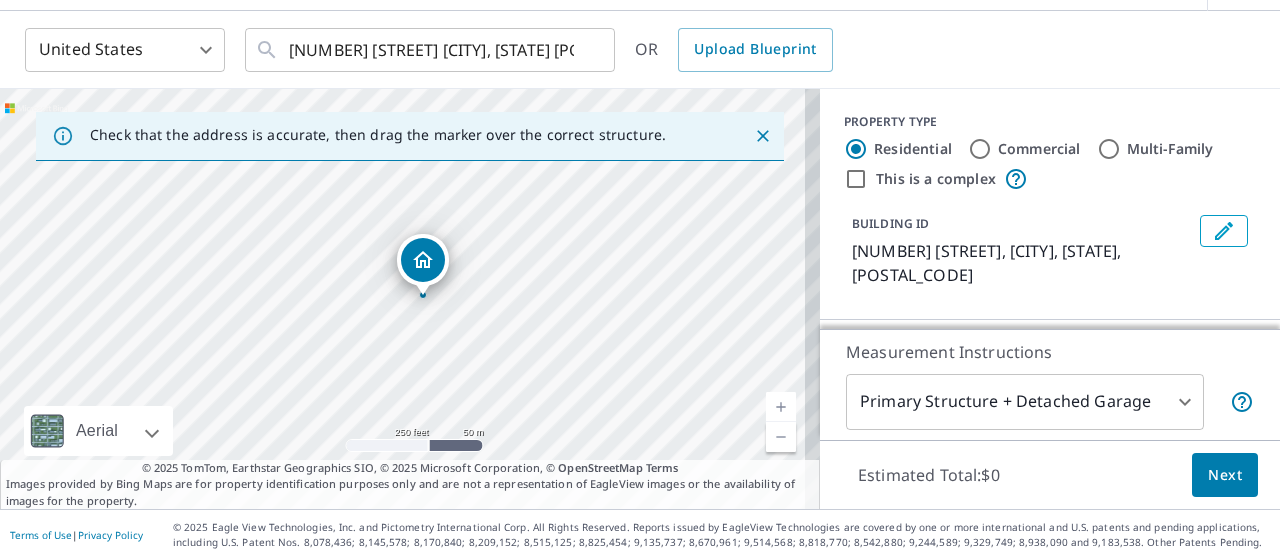 click at bounding box center (781, 407) 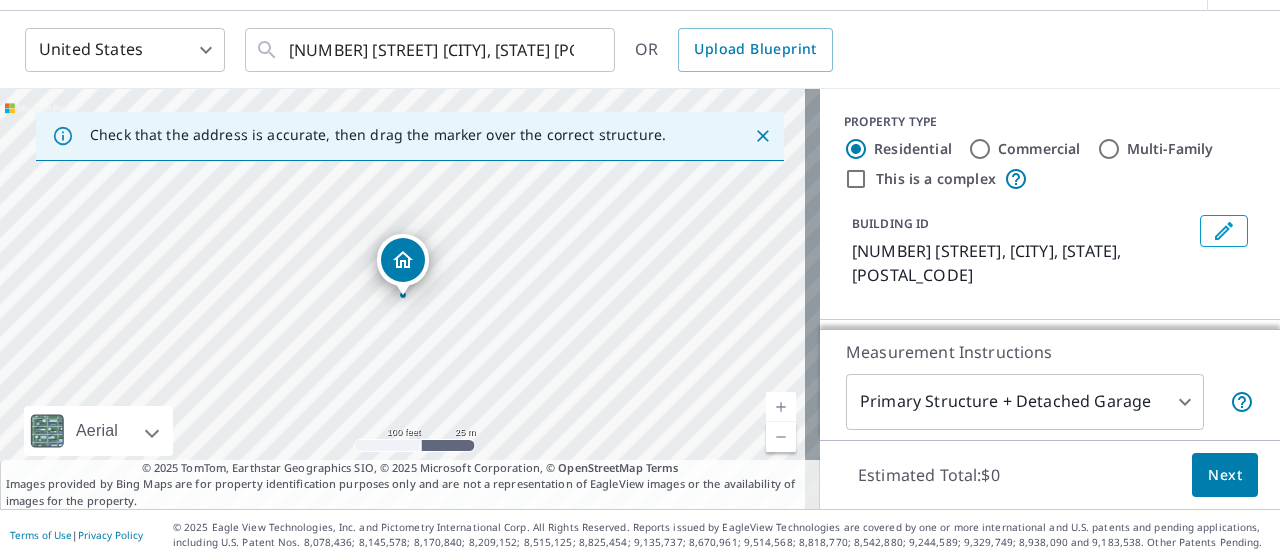 click at bounding box center (781, 407) 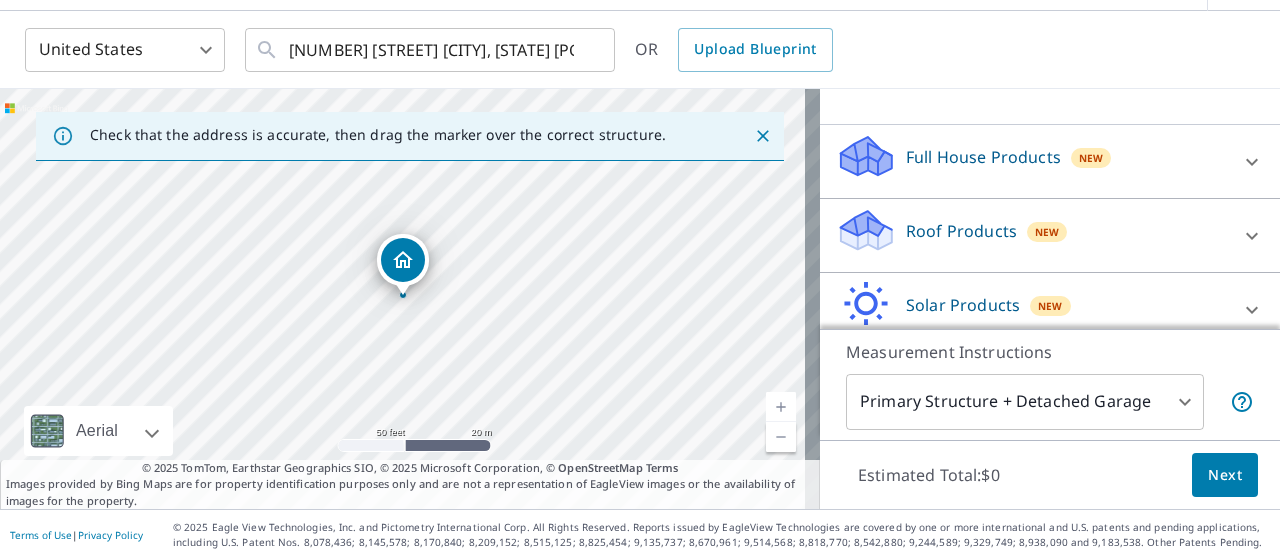 scroll, scrollTop: 196, scrollLeft: 0, axis: vertical 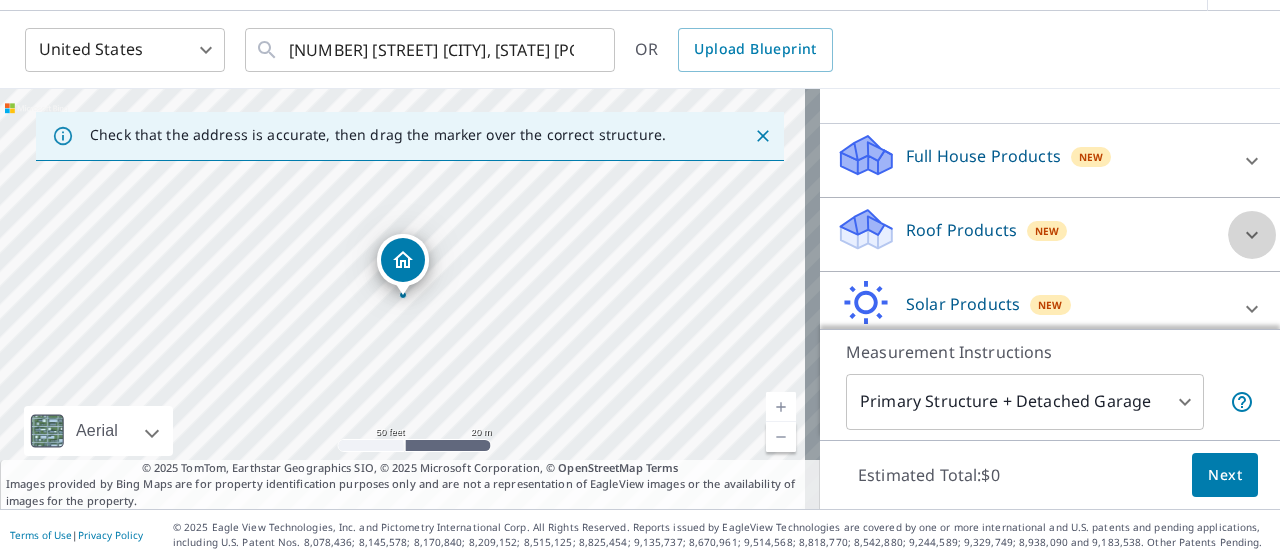 click 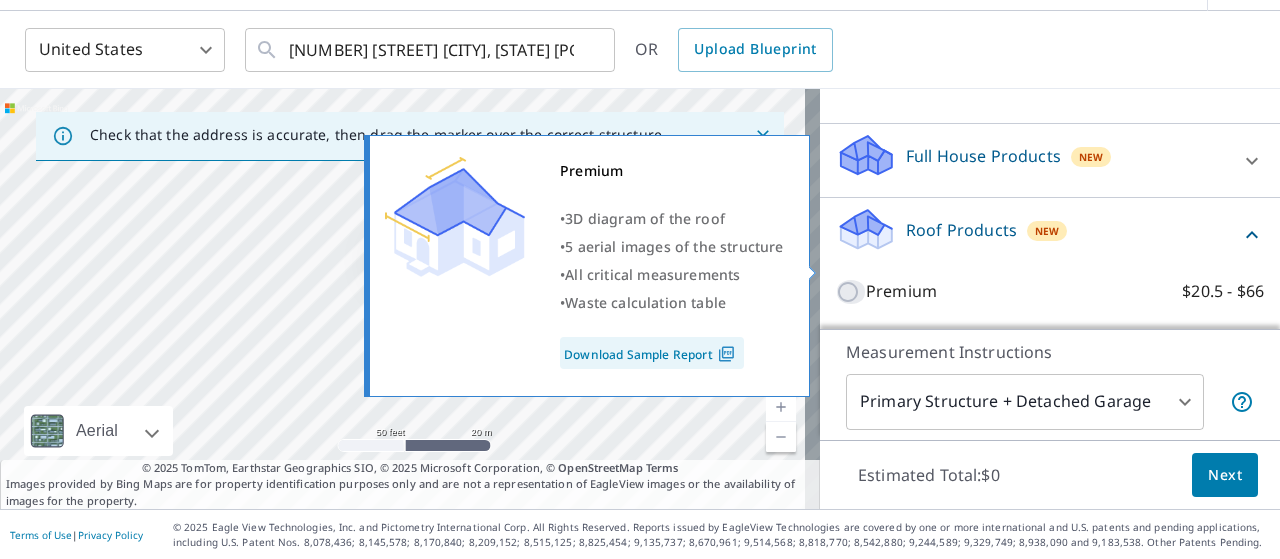 click on "Premium $20.5 - $66" at bounding box center (851, 292) 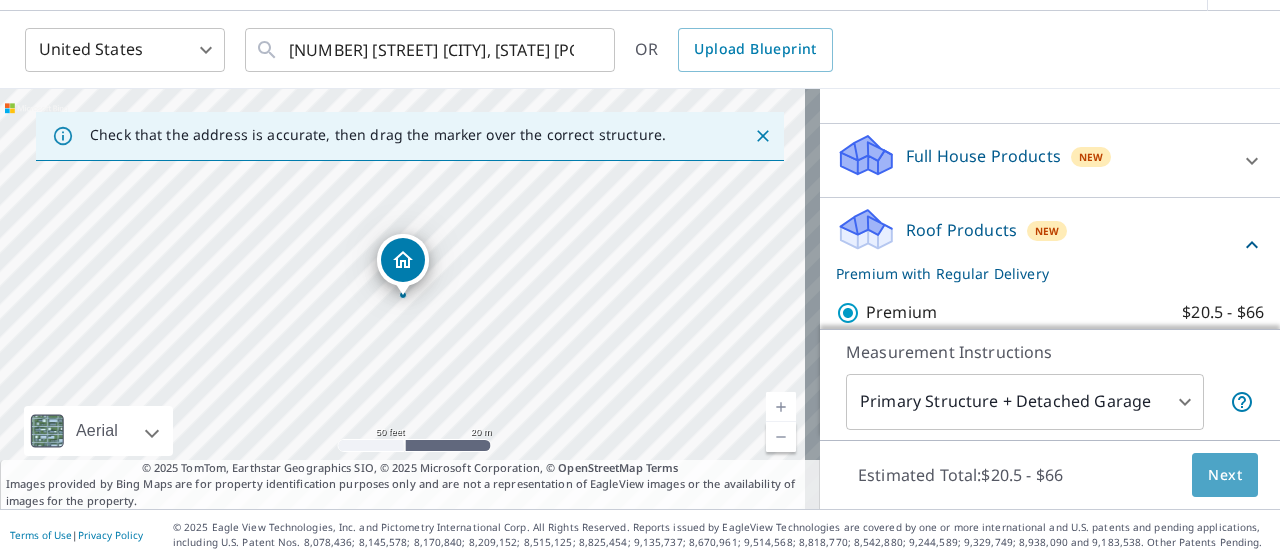 click on "Next" at bounding box center (1225, 475) 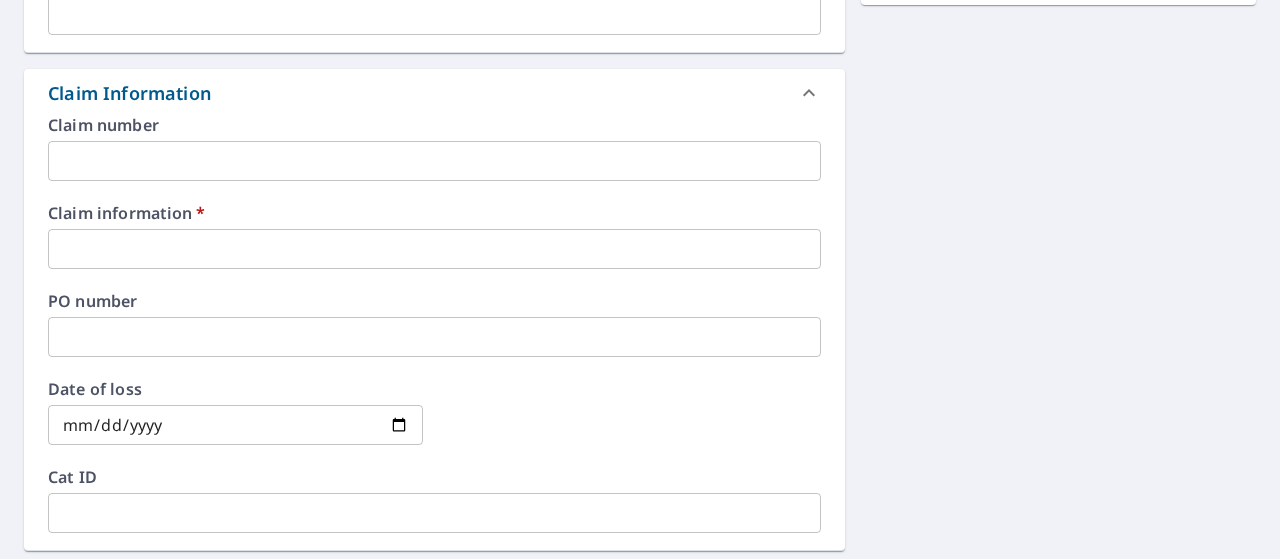 scroll, scrollTop: 652, scrollLeft: 0, axis: vertical 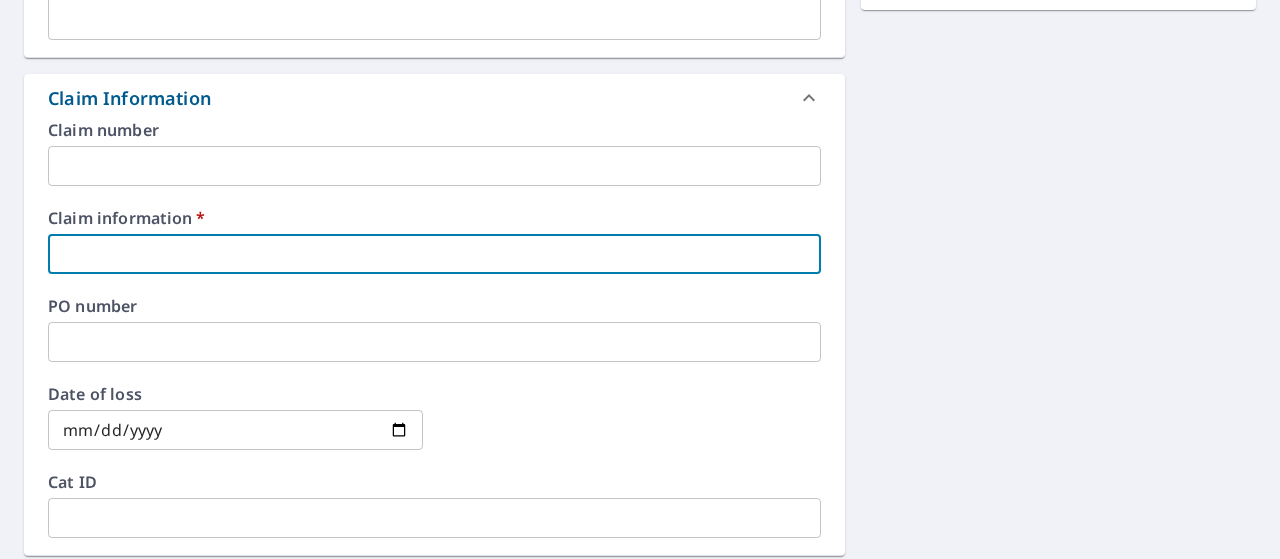 click at bounding box center (434, 254) 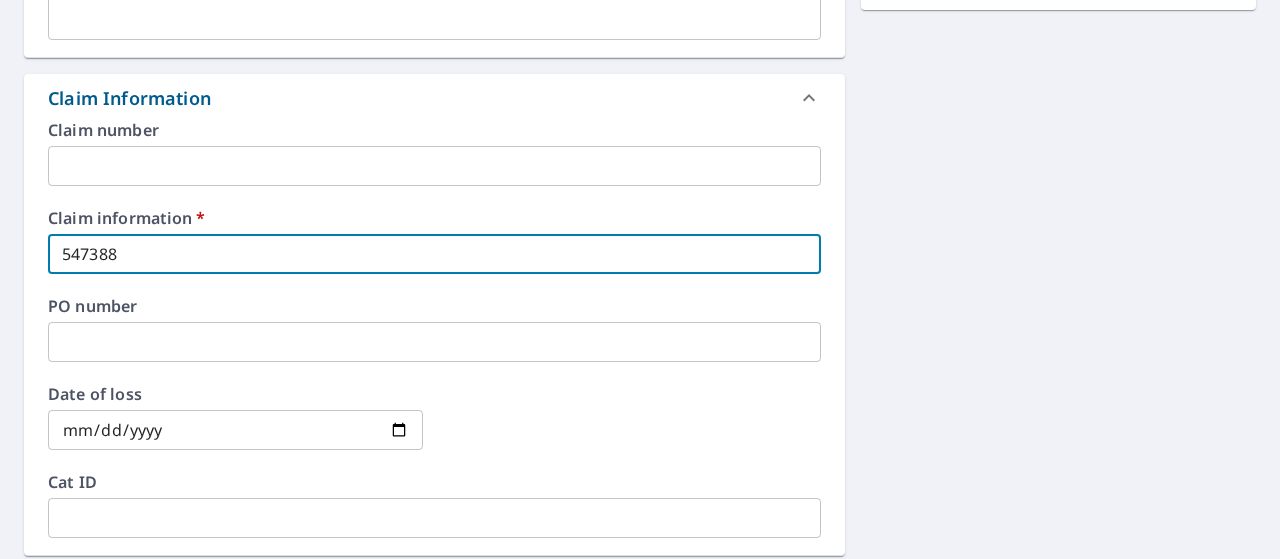 checkbox on "true" 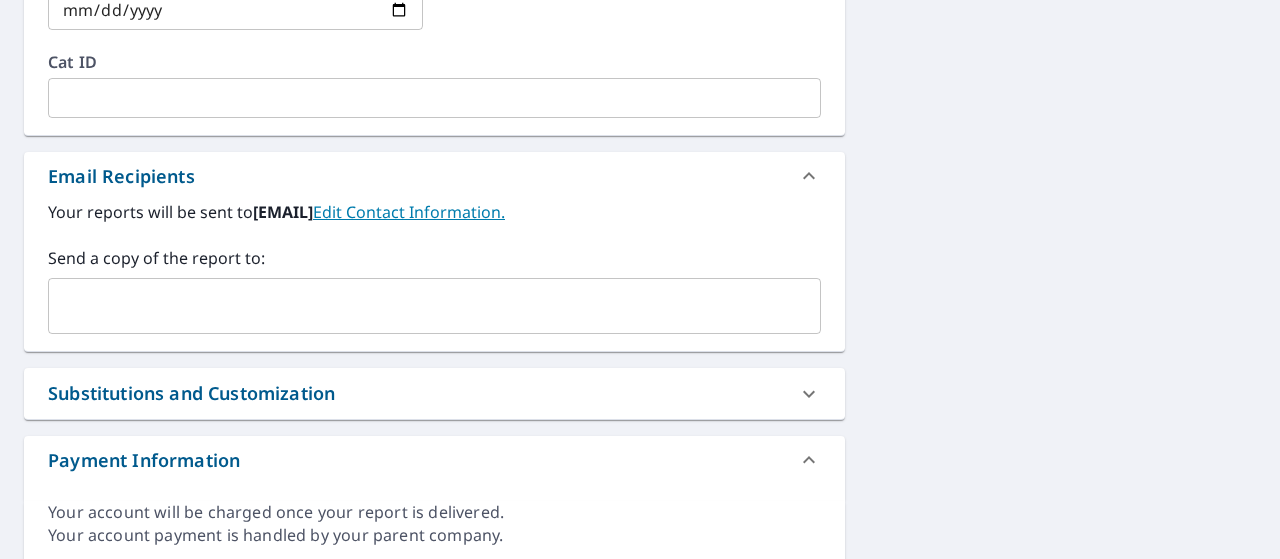 scroll, scrollTop: 1086, scrollLeft: 0, axis: vertical 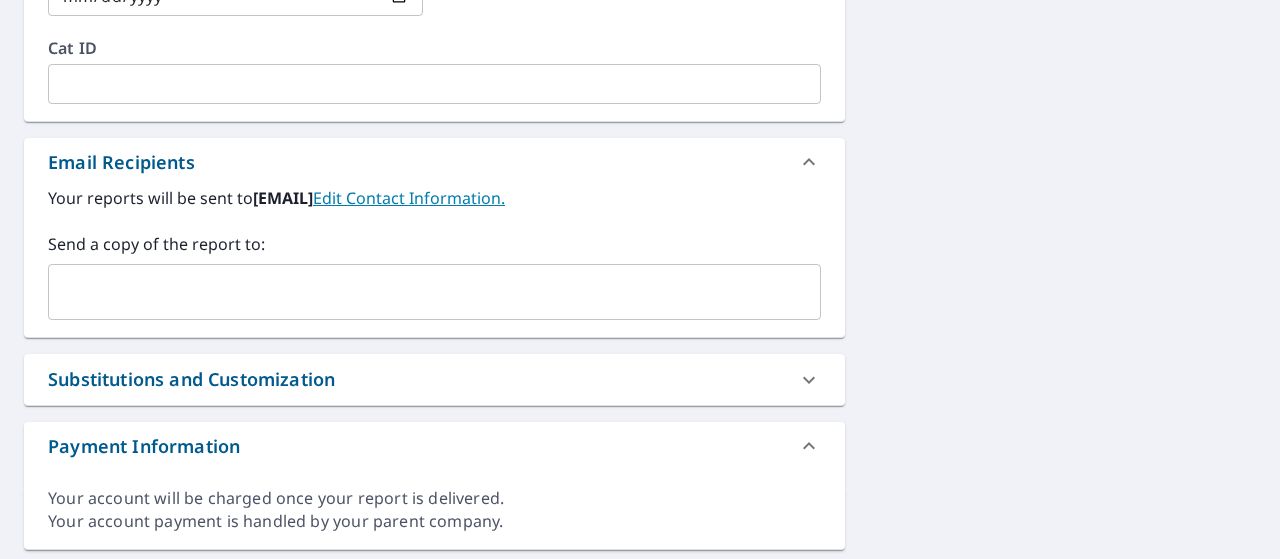 click at bounding box center (419, 292) 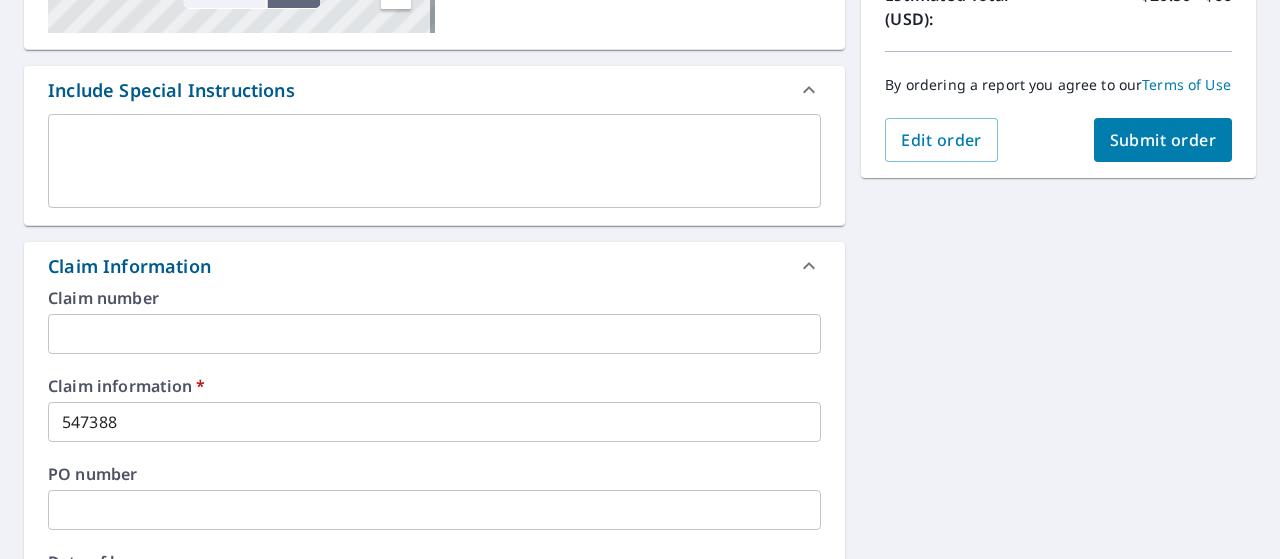 scroll, scrollTop: 328, scrollLeft: 0, axis: vertical 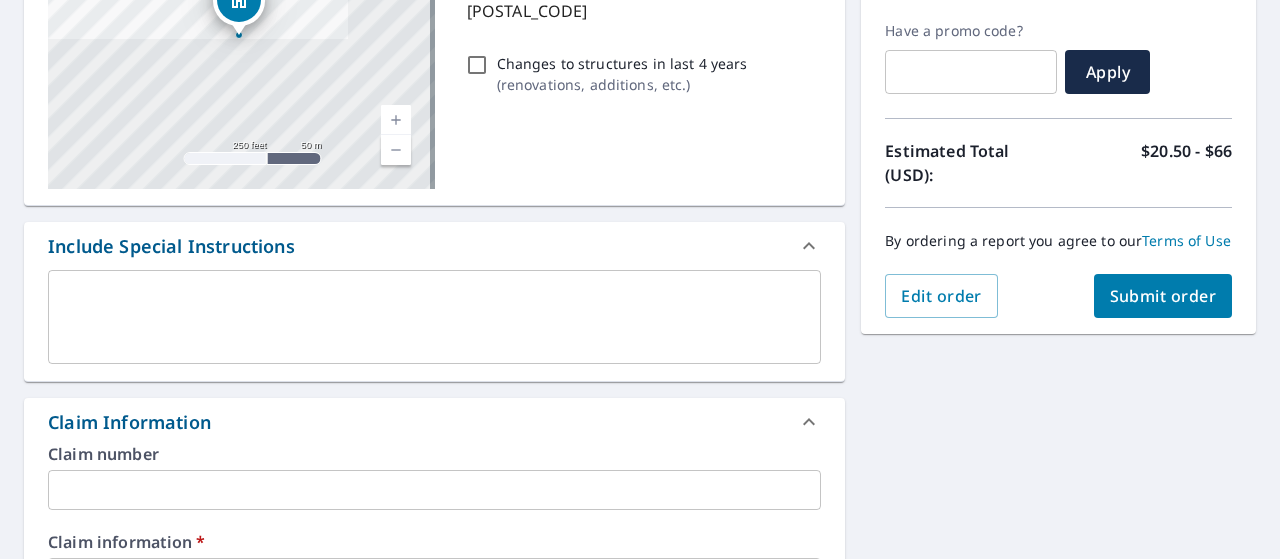 type on "[EMAIL]" 